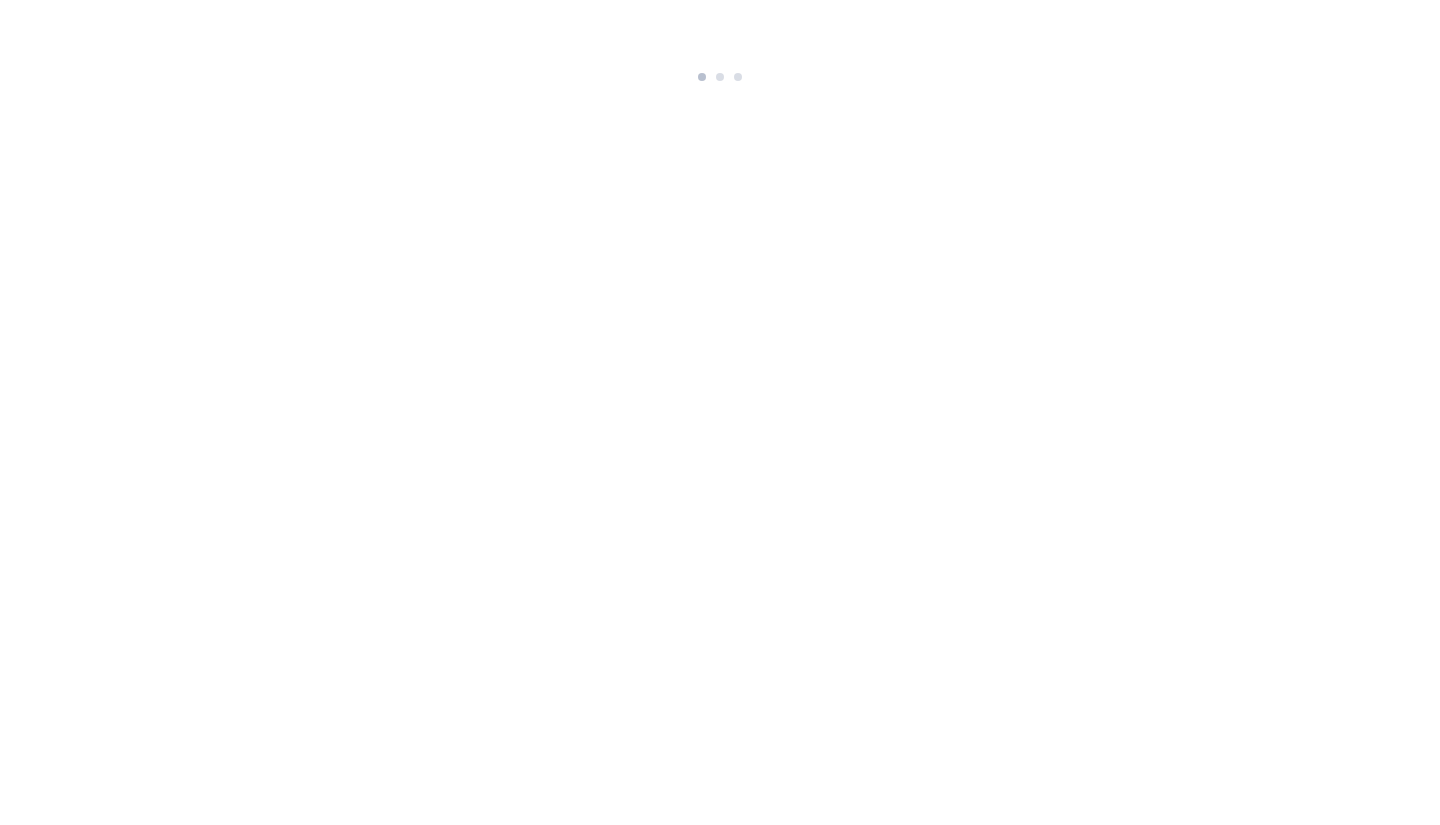 scroll, scrollTop: 0, scrollLeft: 0, axis: both 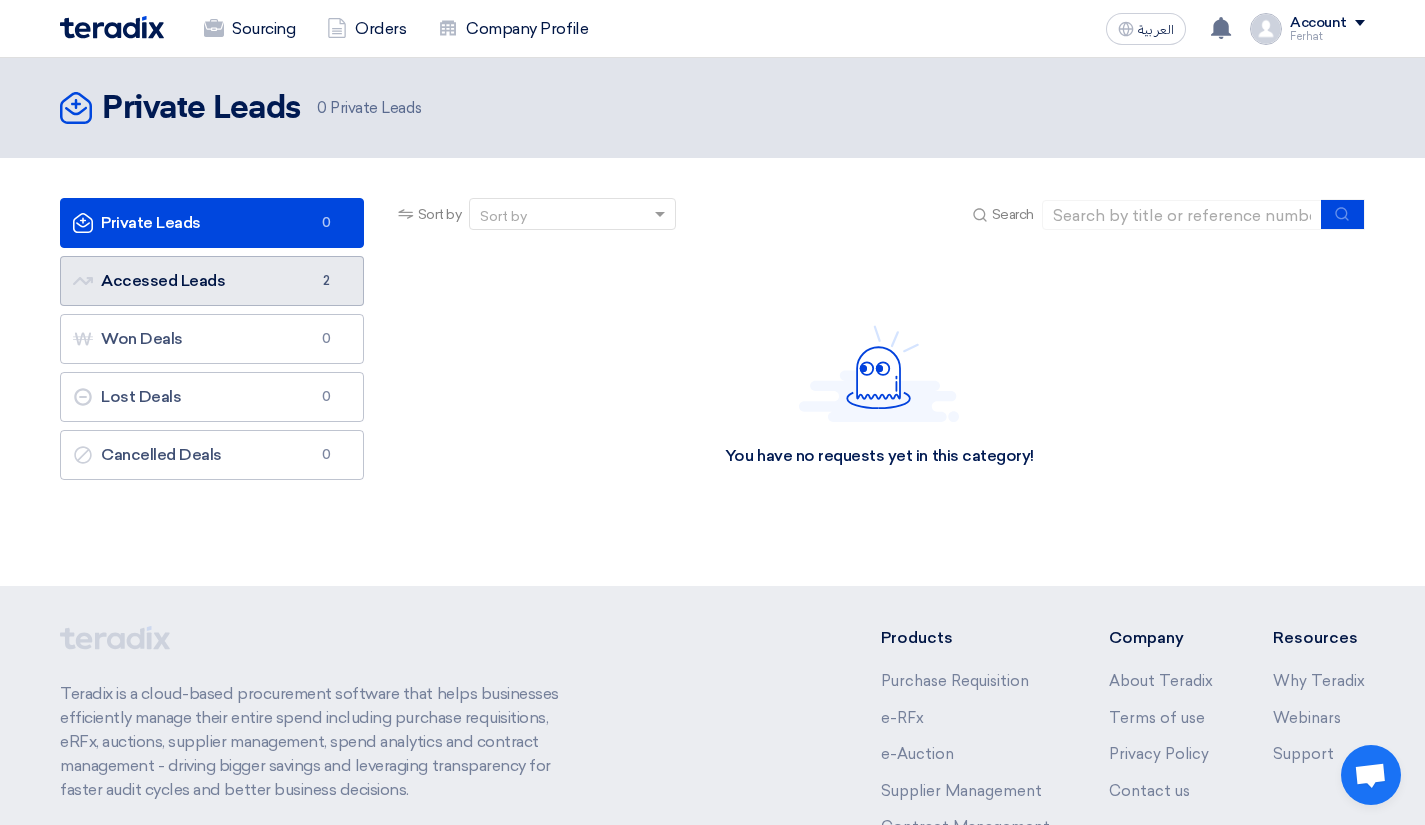 click on "Accessed Leads
Accessed Leads
2" 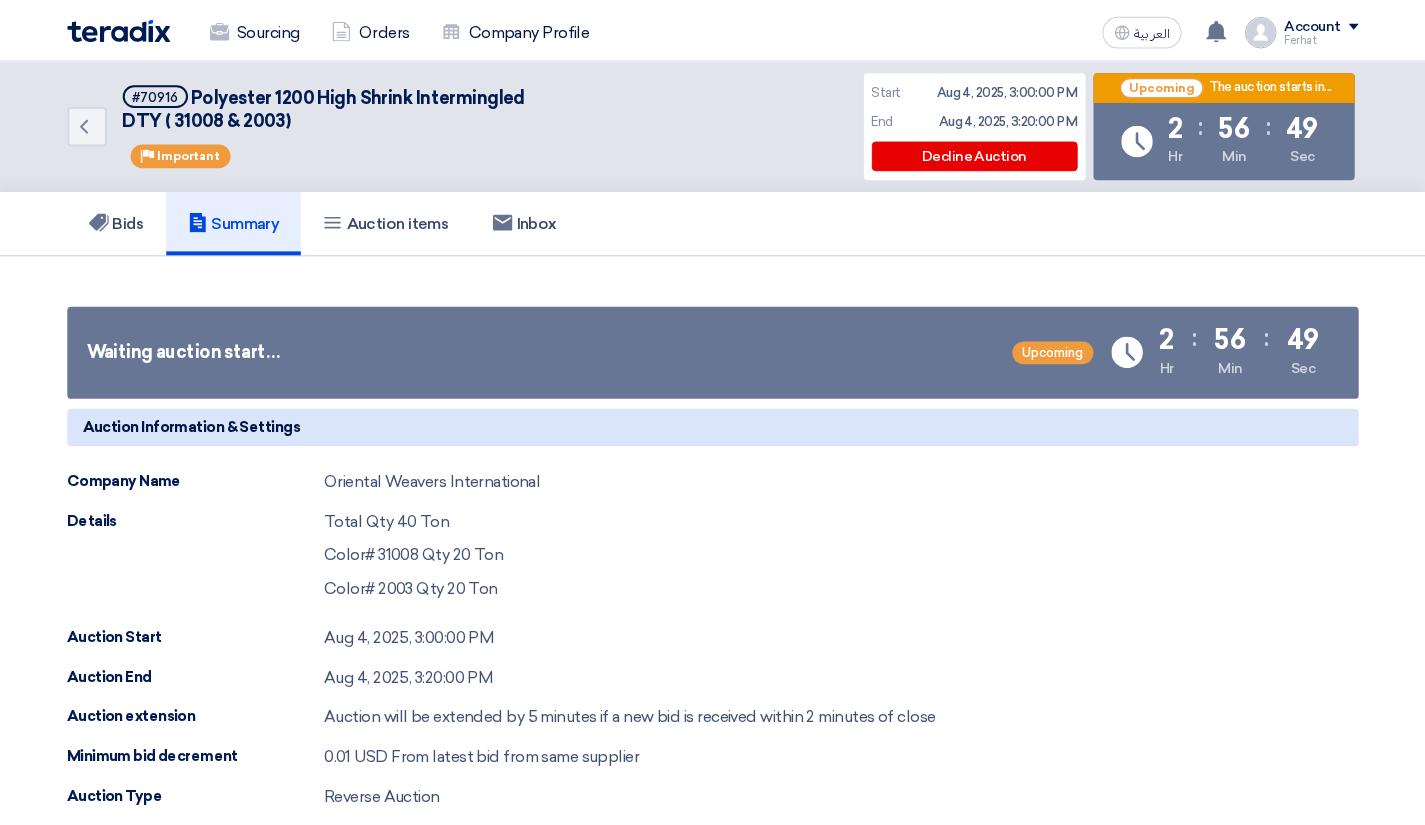 scroll, scrollTop: 0, scrollLeft: 0, axis: both 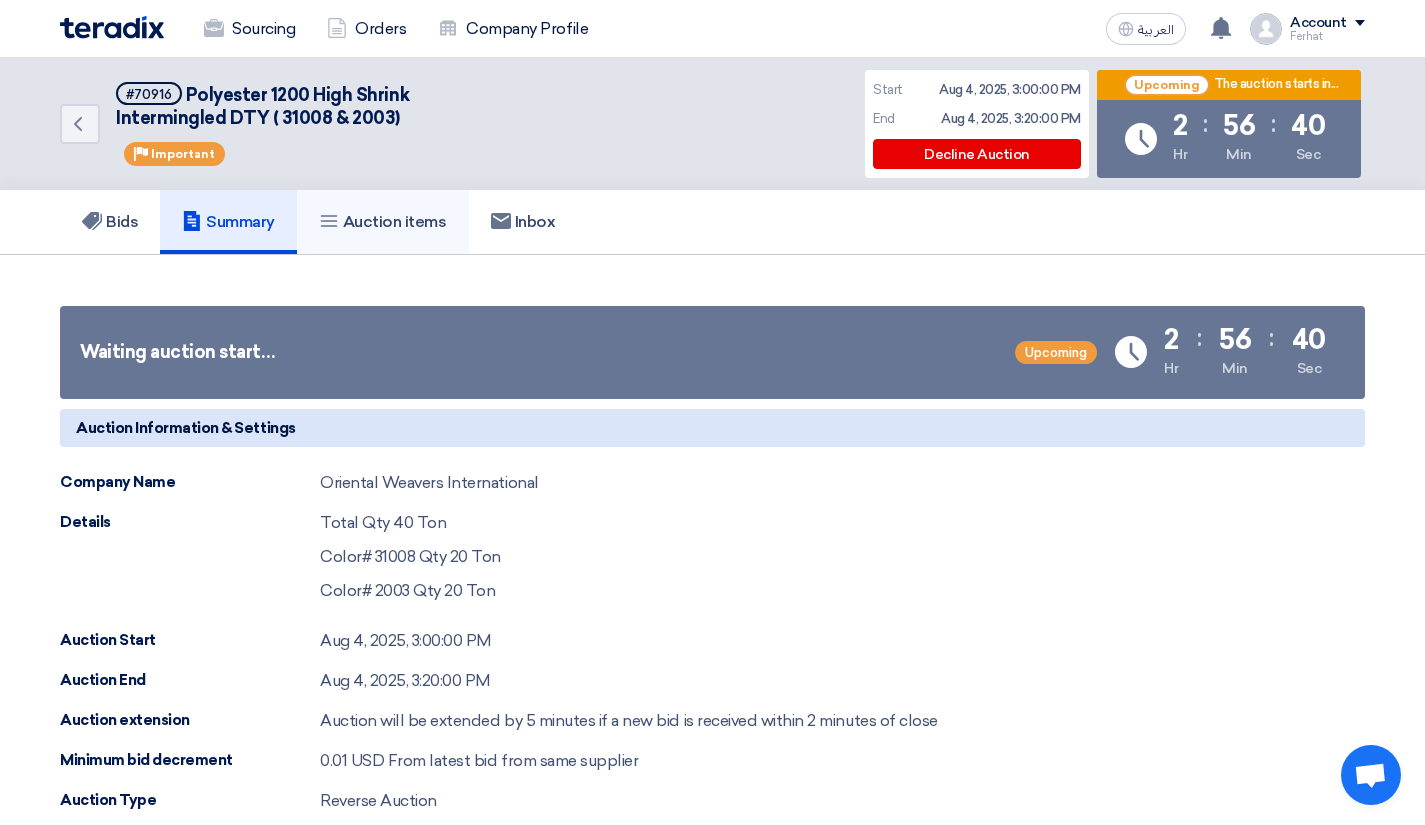 click on "Auction items" 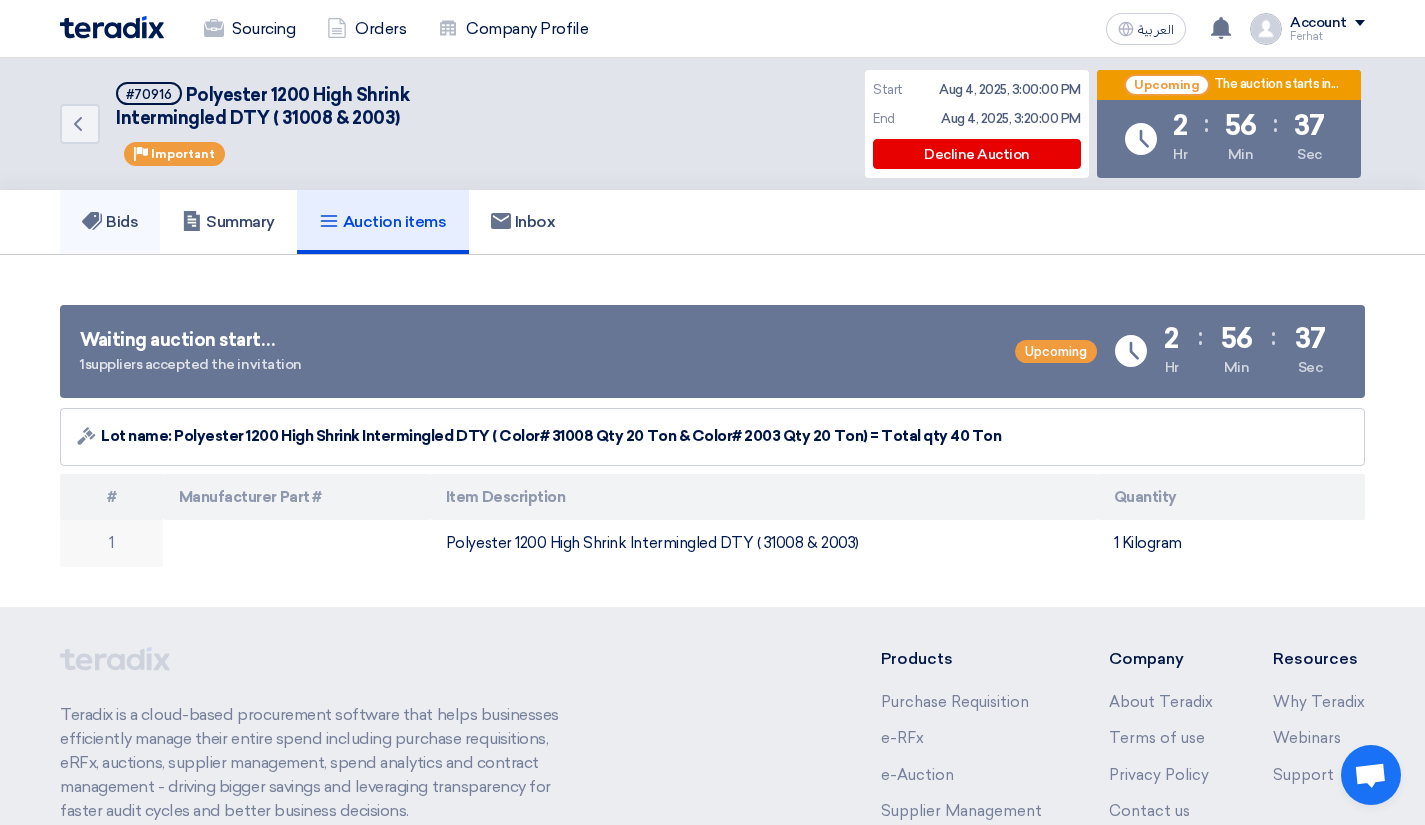 click on "Bids" 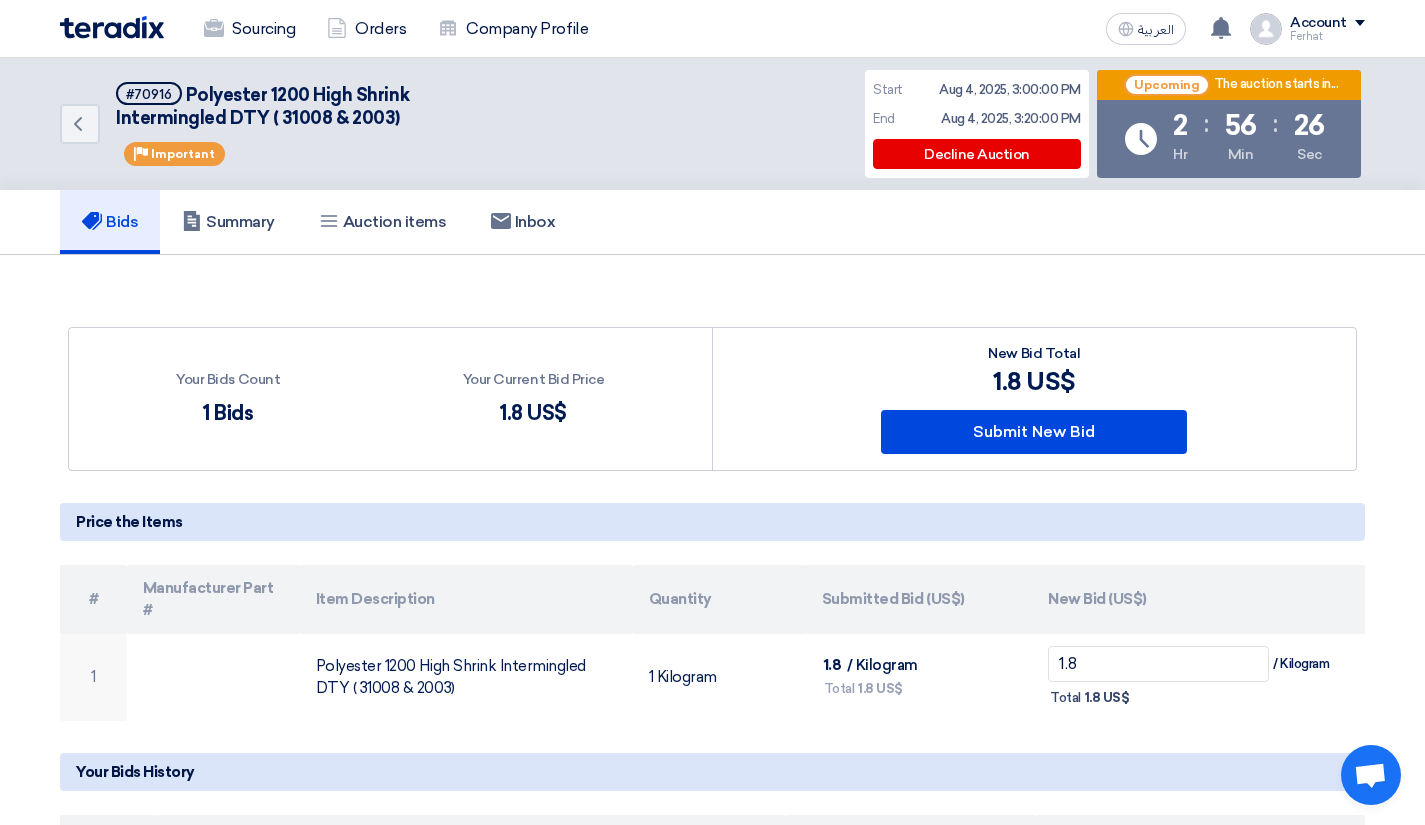 click on "Your Bids Count
1 Bids
Your Current Bid Price
1.8
US$" 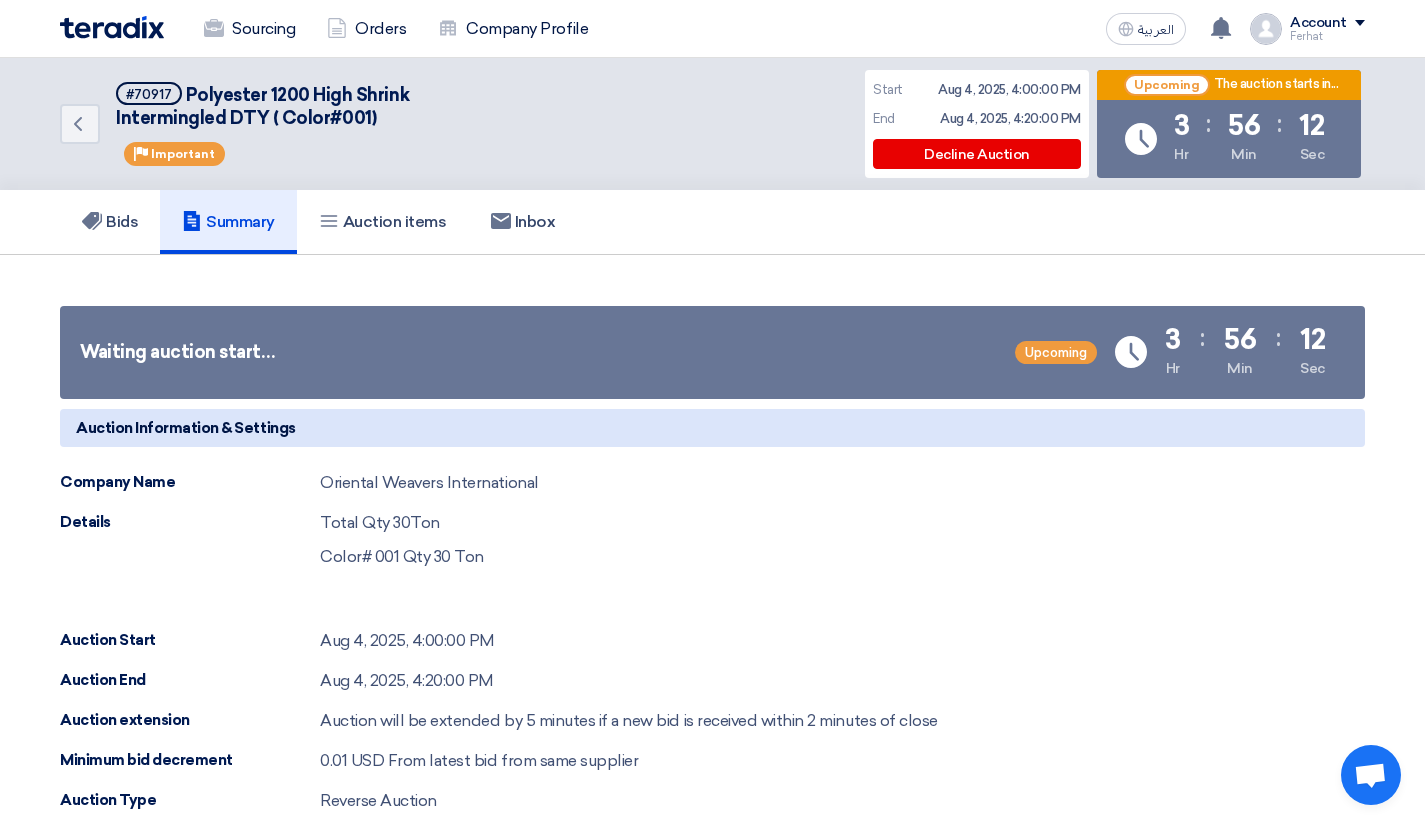 scroll, scrollTop: 0, scrollLeft: 0, axis: both 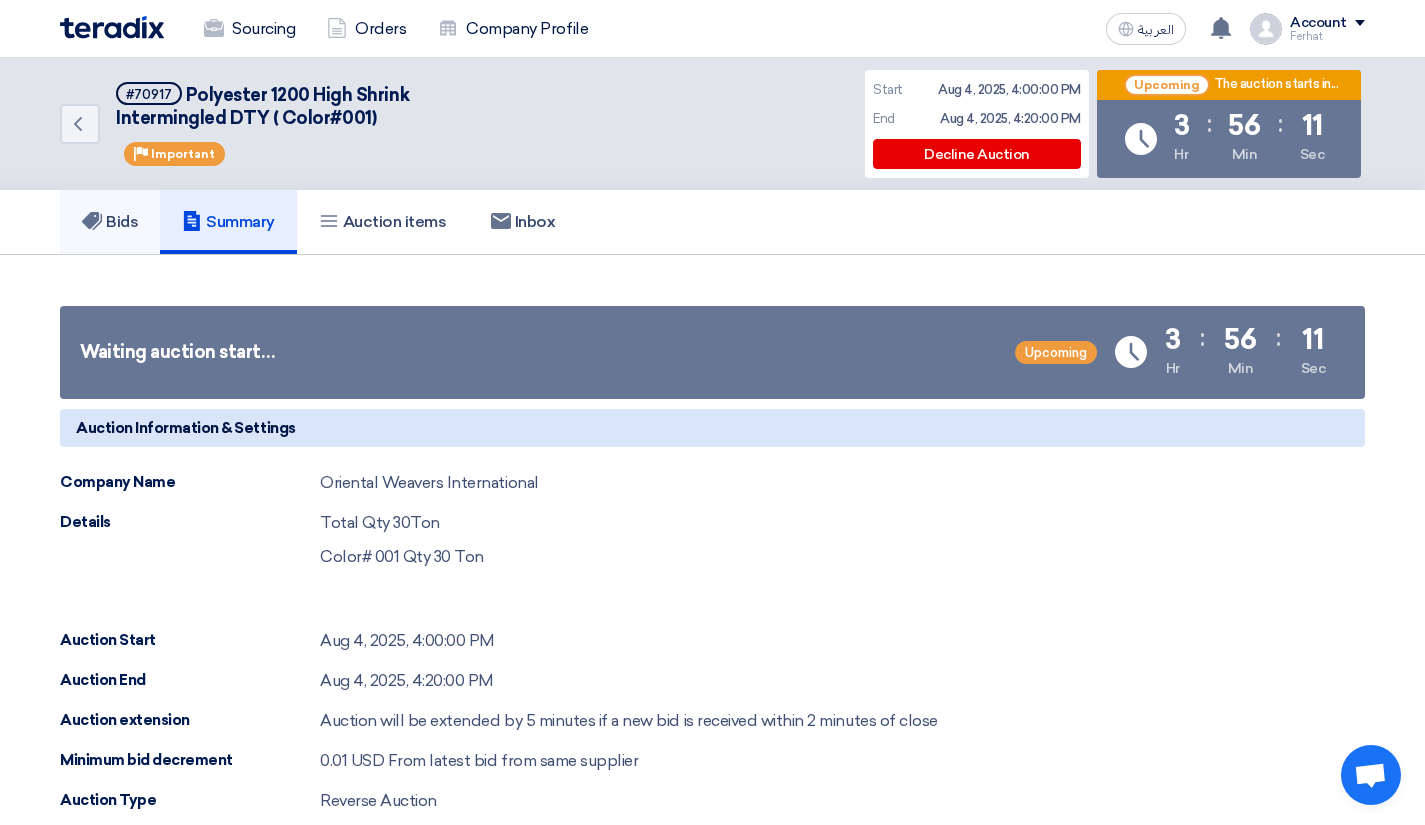 click on "Bids" 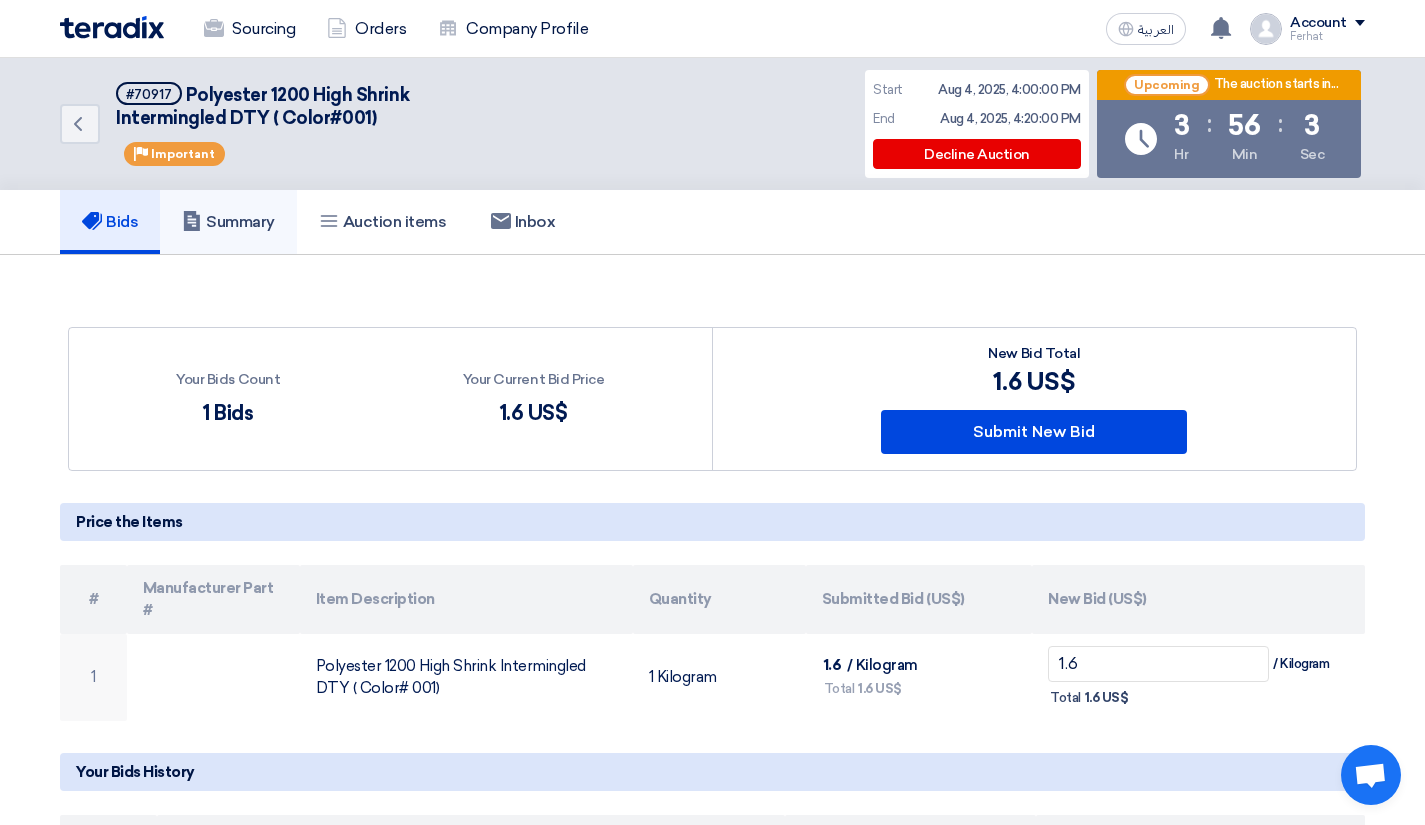 click on "Summary" 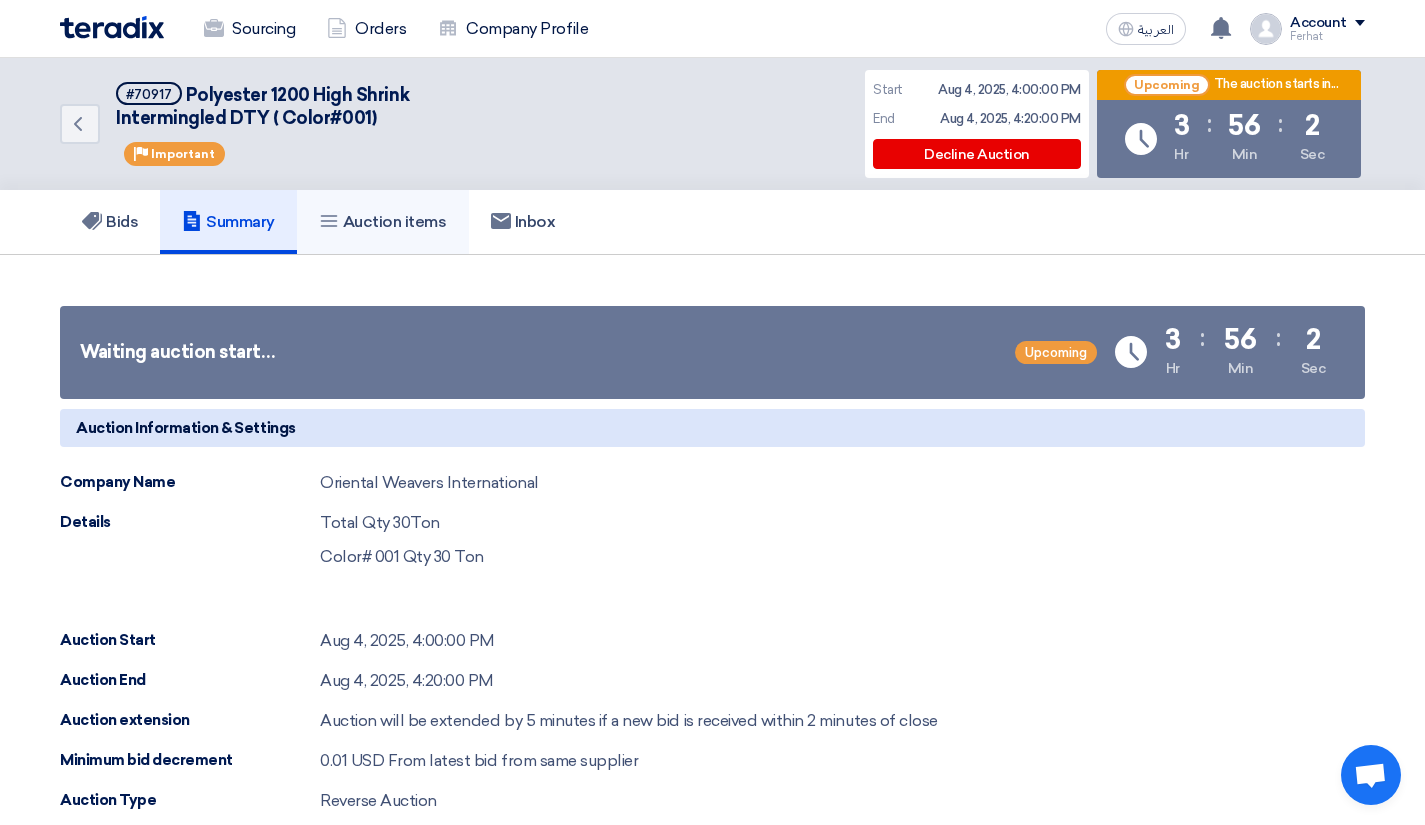 click on "Auction items" 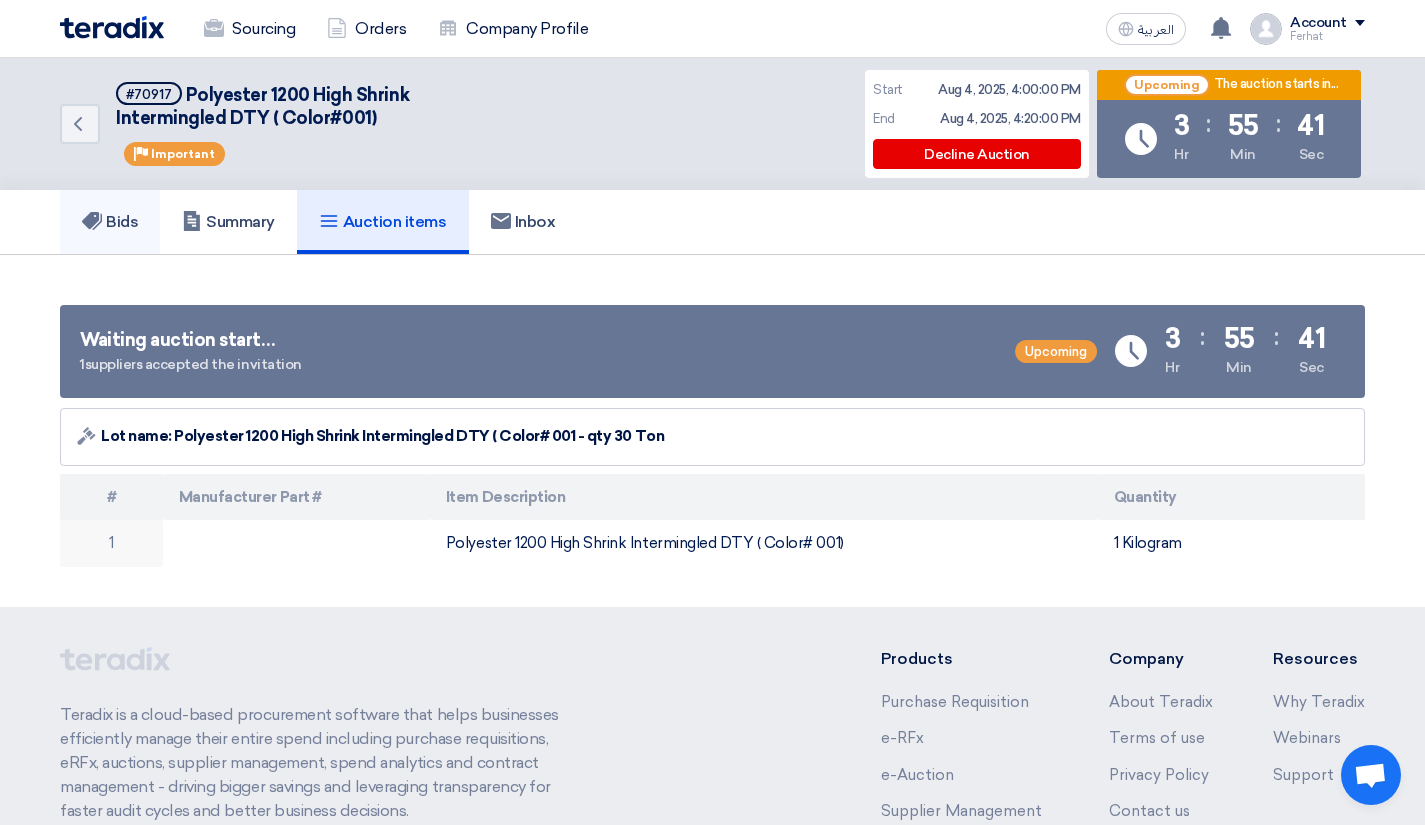 click on "Bids" 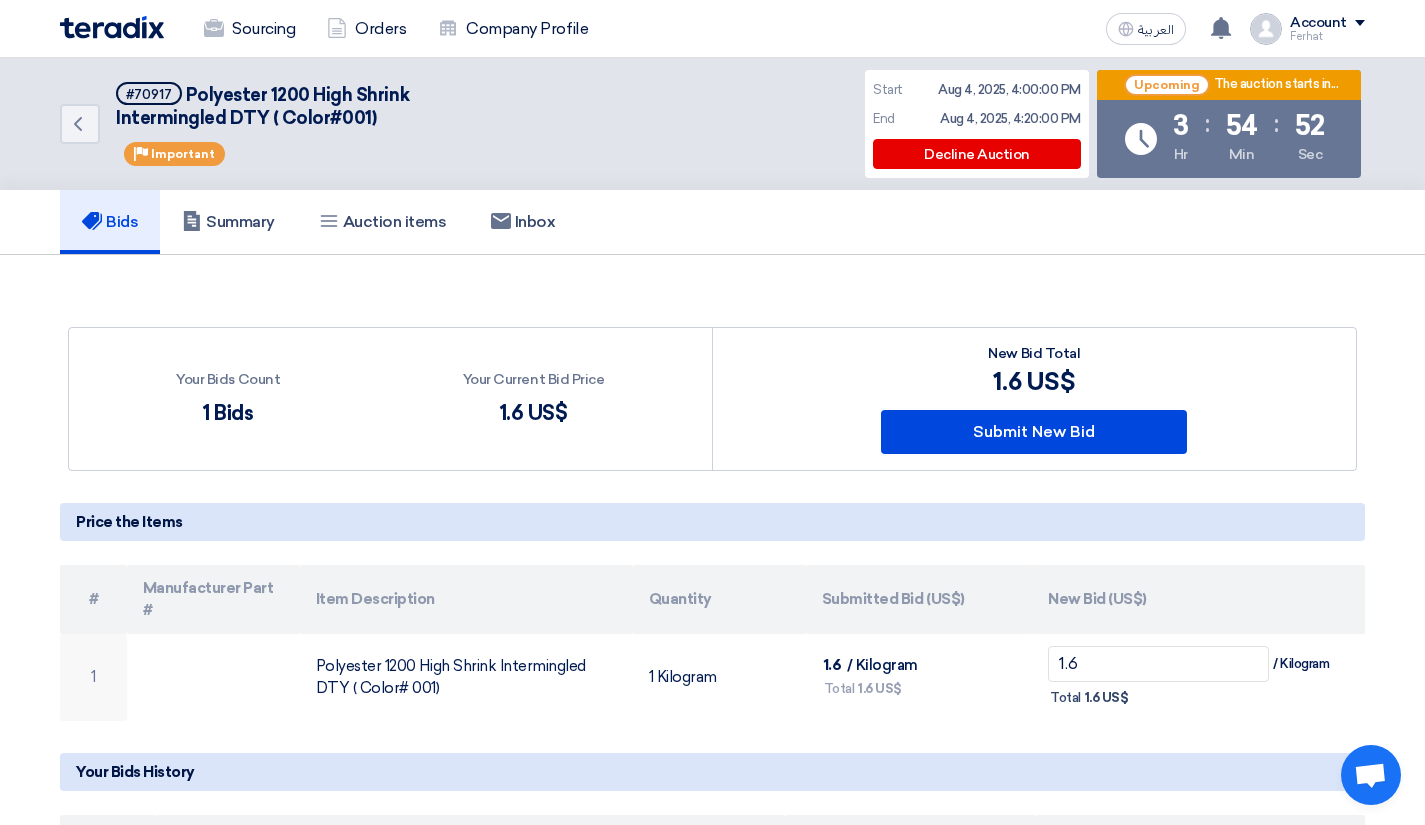 click on "Your Bids Count
1 Bids
Your Current Bid Price
1.6
US$
#" 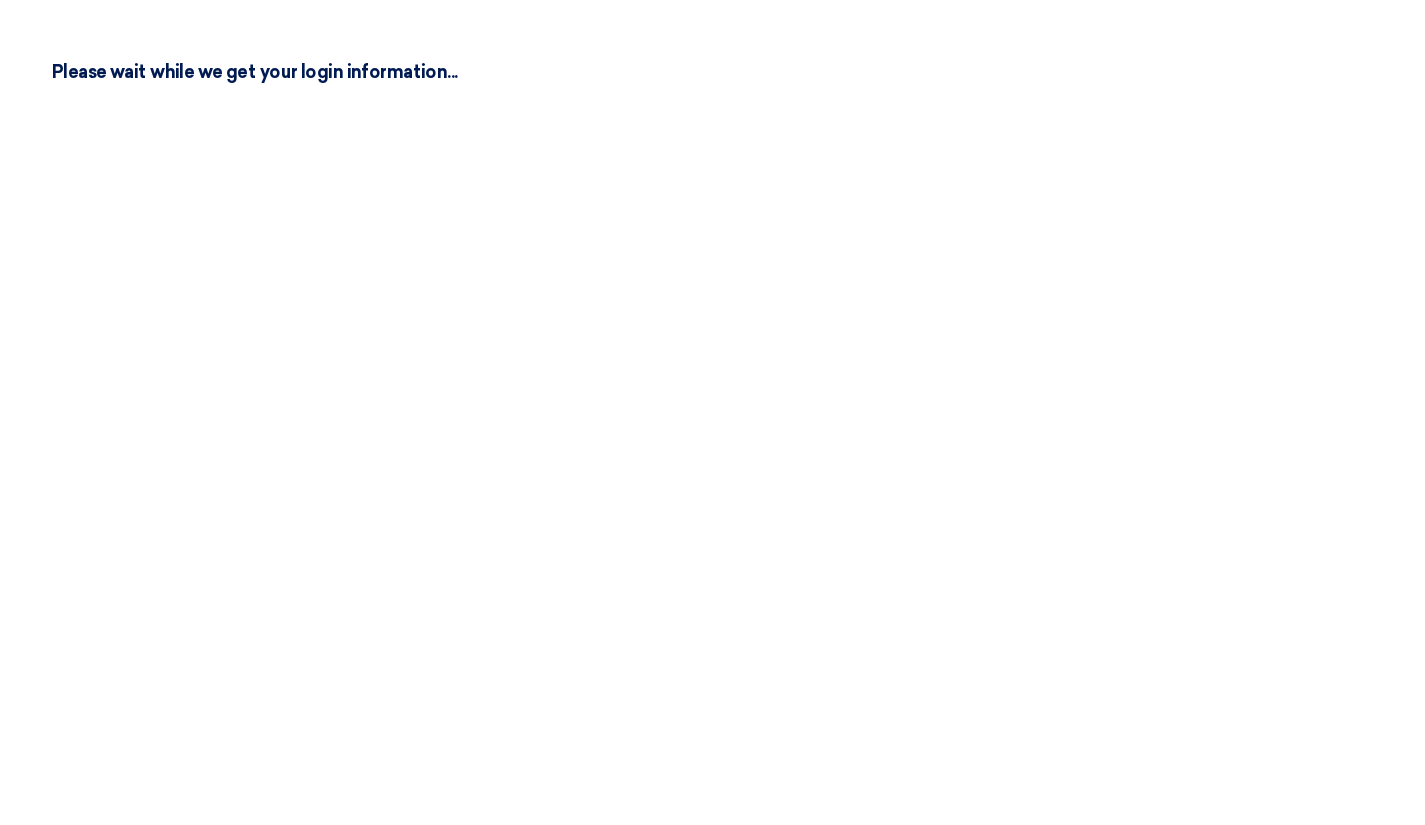 scroll, scrollTop: 0, scrollLeft: 0, axis: both 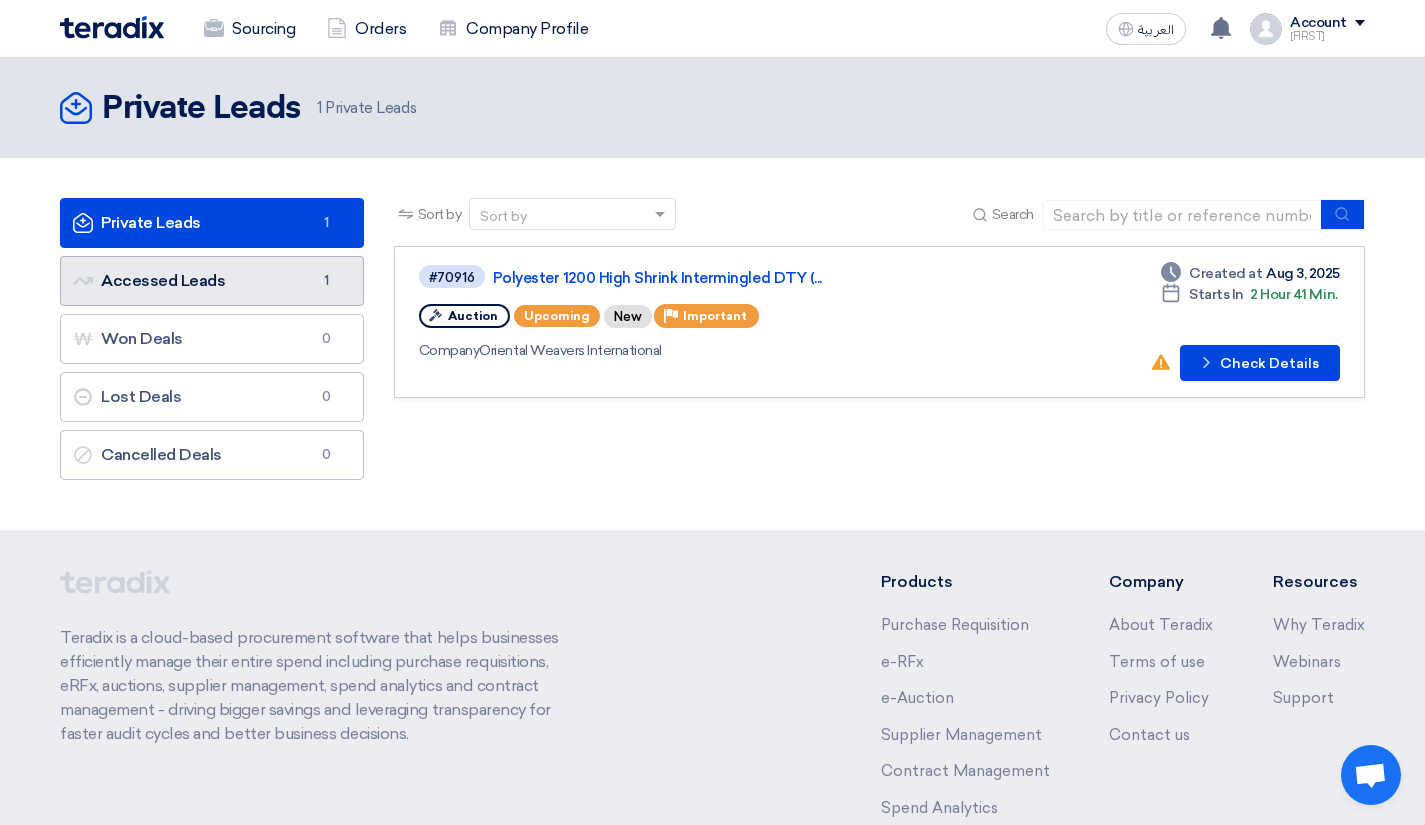 click on "Accessed Leads
Accessed Leads
1" 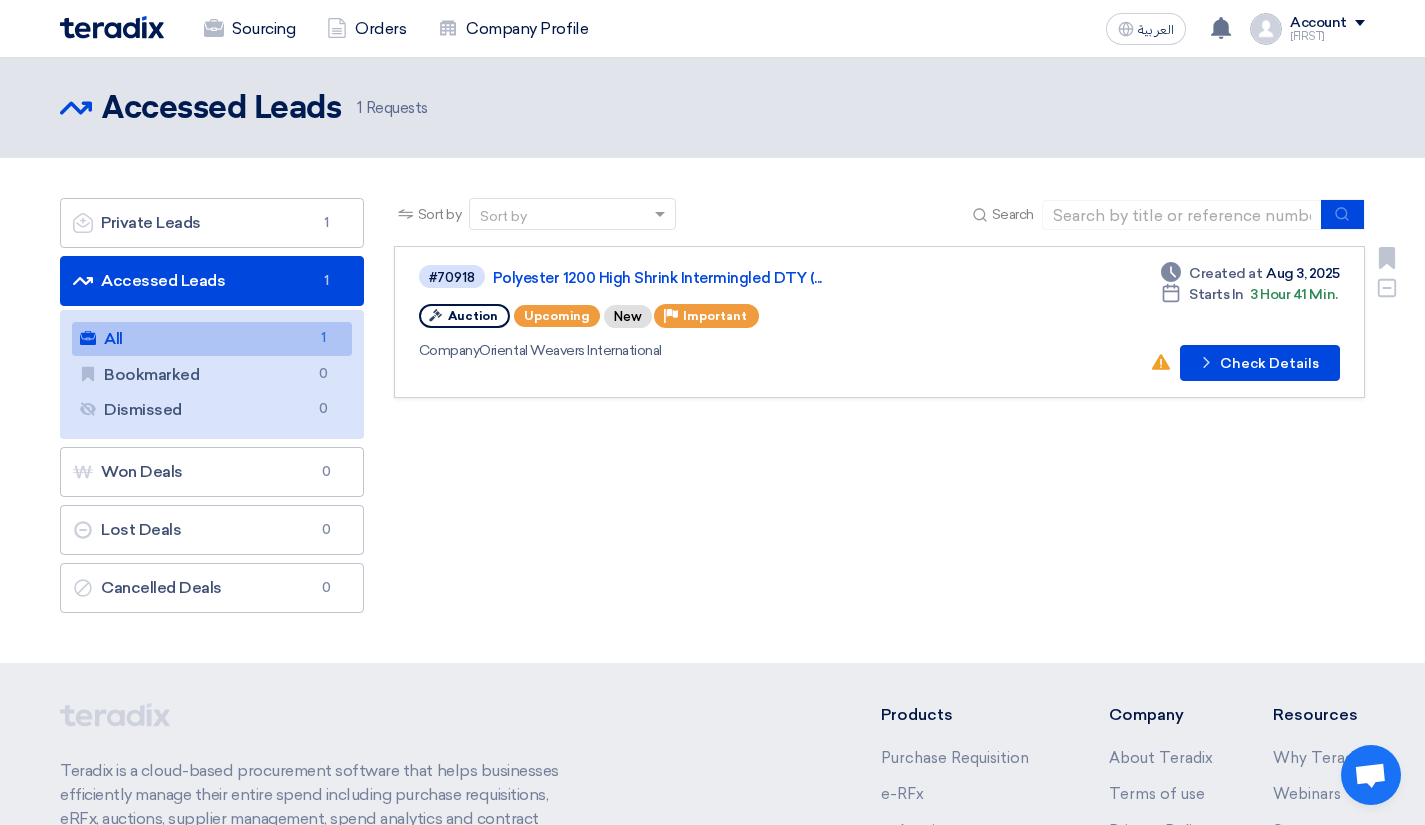 click on "Polyester 1200 High Shrink Intermingled DTY (..." 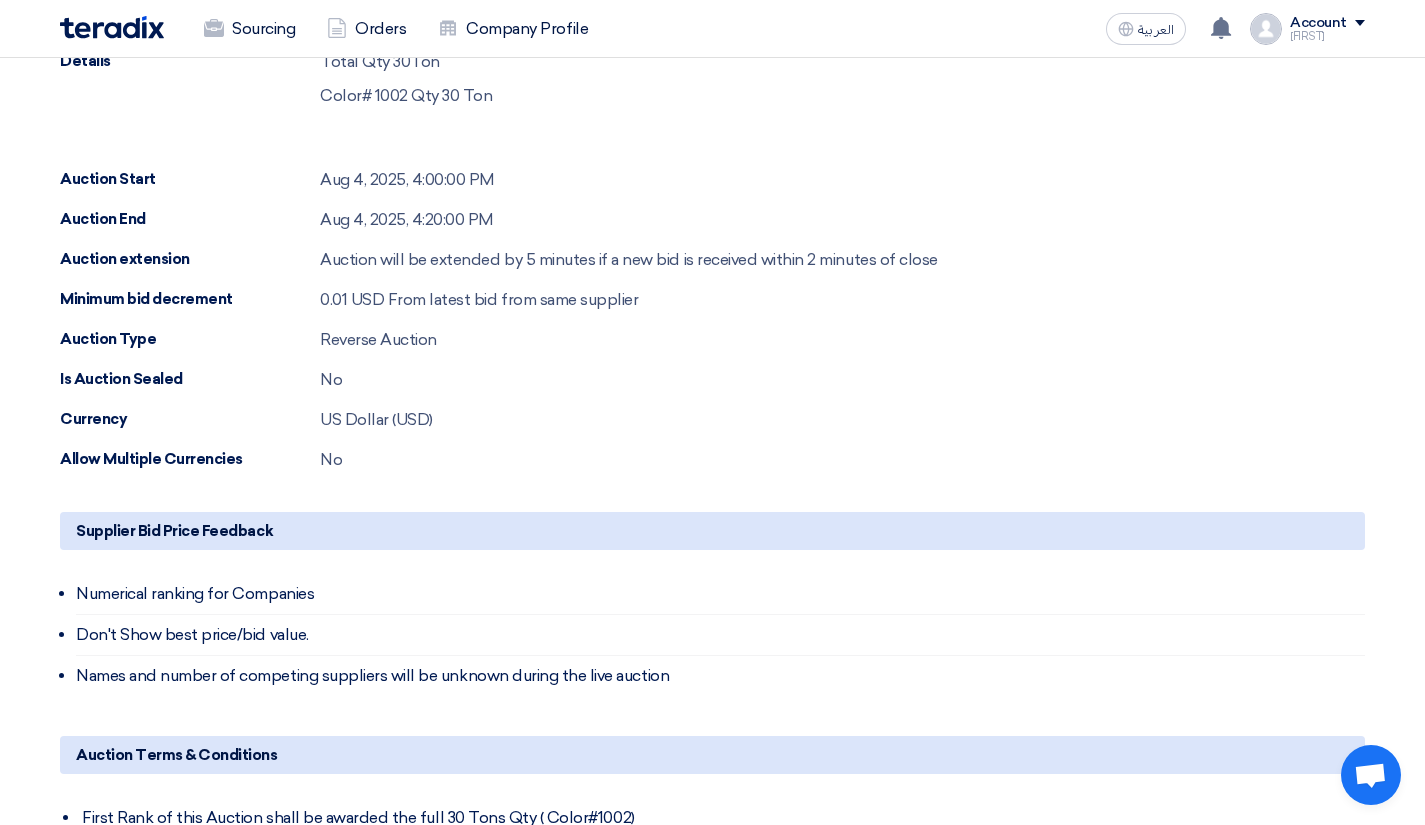 scroll, scrollTop: 0, scrollLeft: 0, axis: both 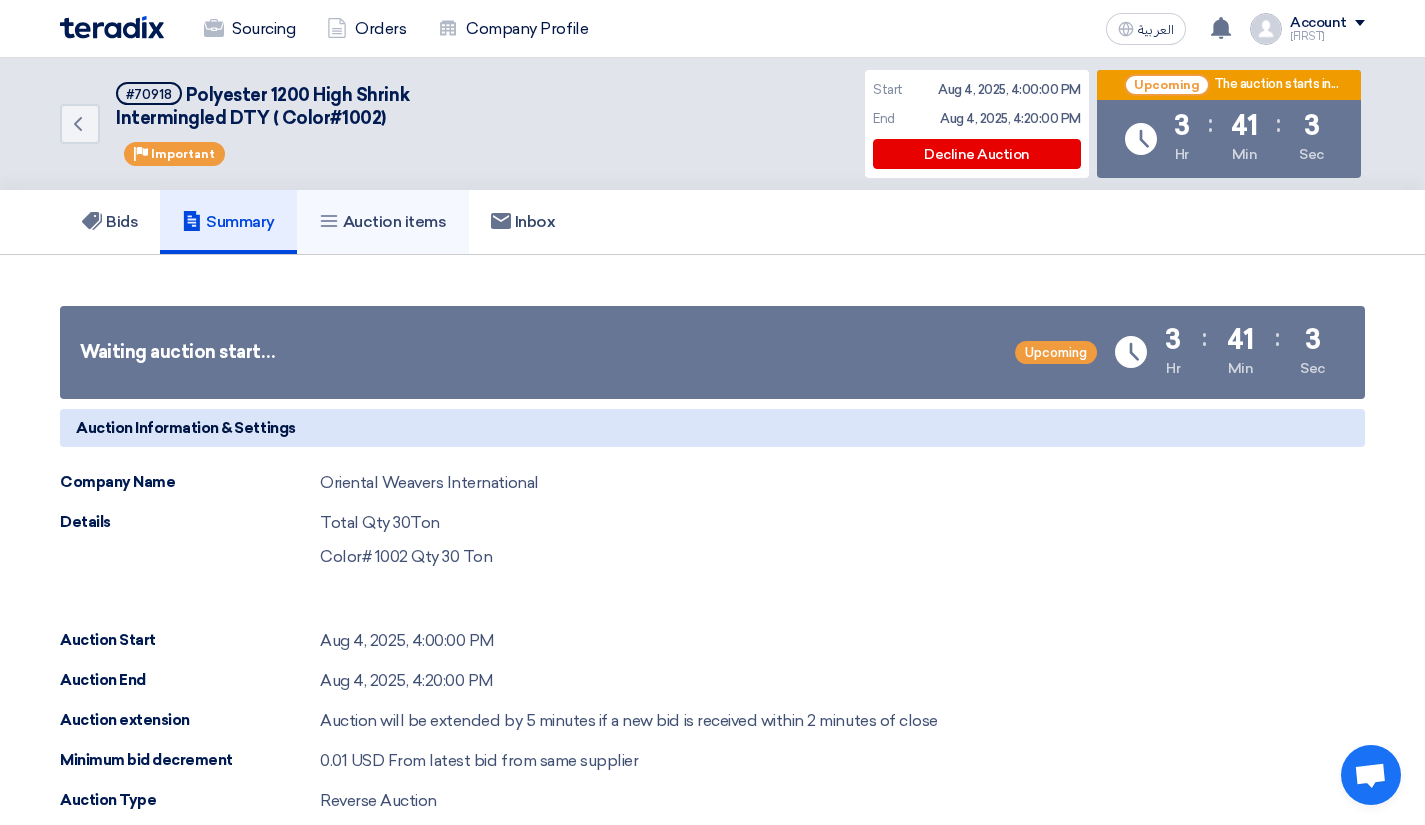 click on "Auction items" 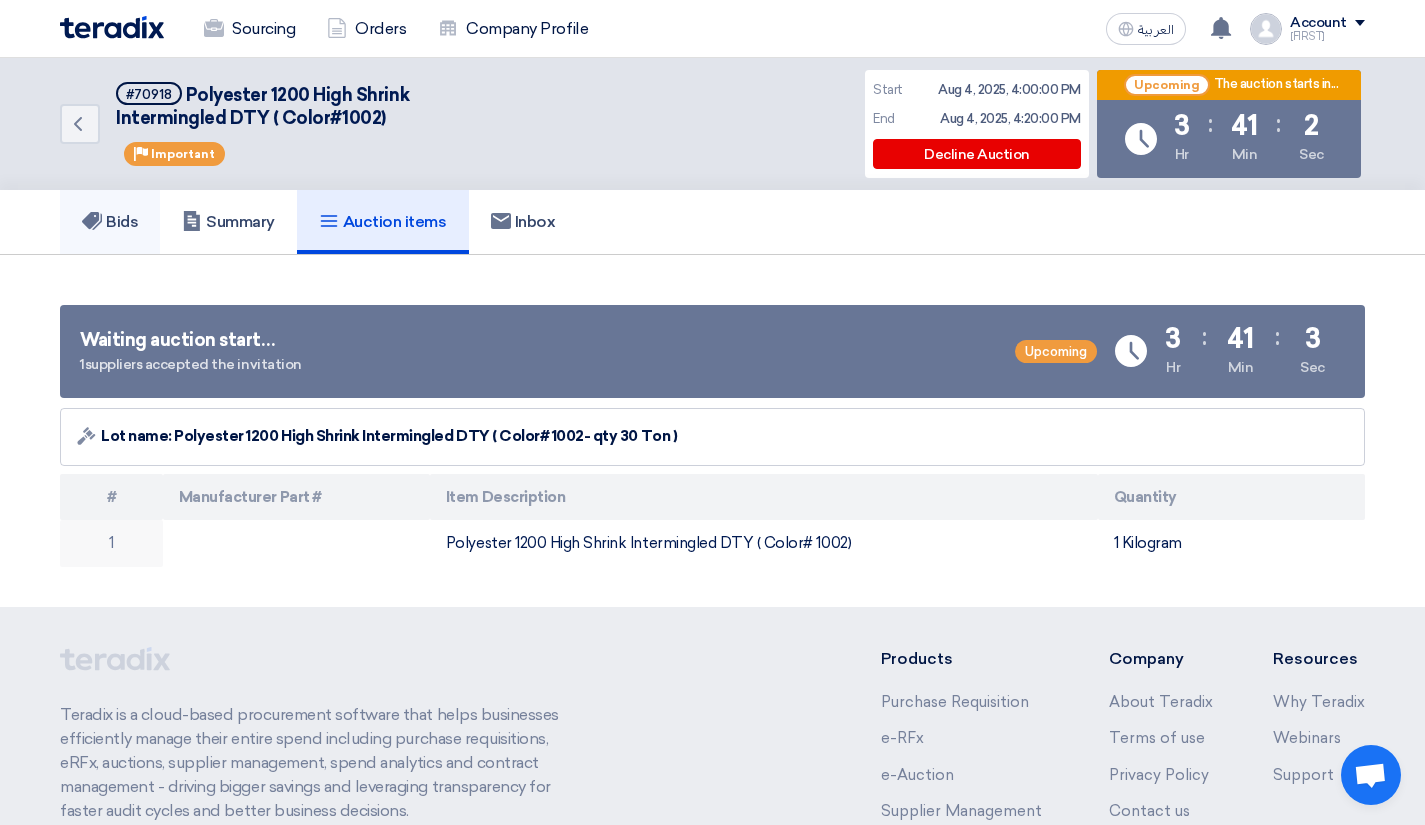 click on "Bids" 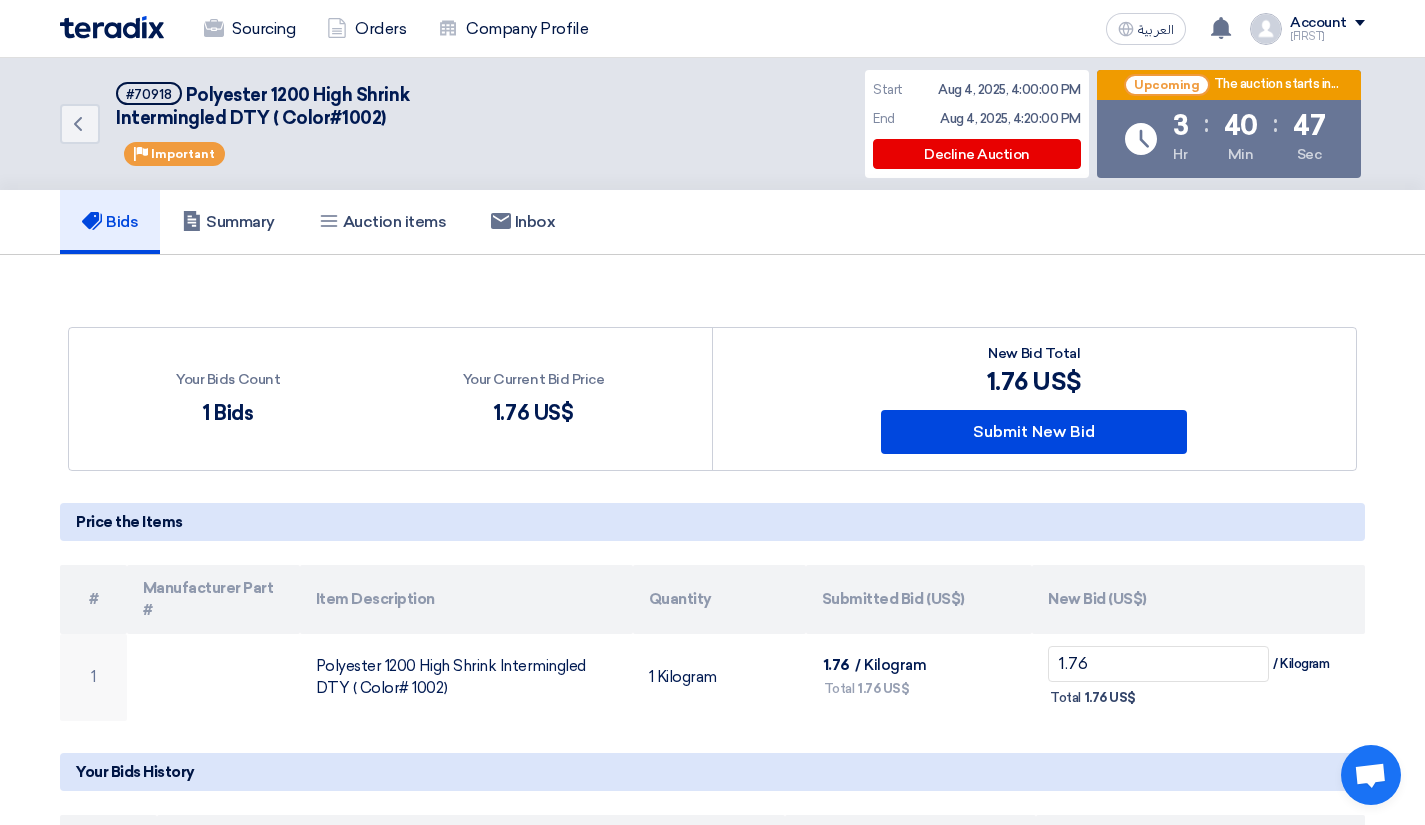 click on "Your Bids Count
1 Bids
Your Current Bid Price
1.76
US$" 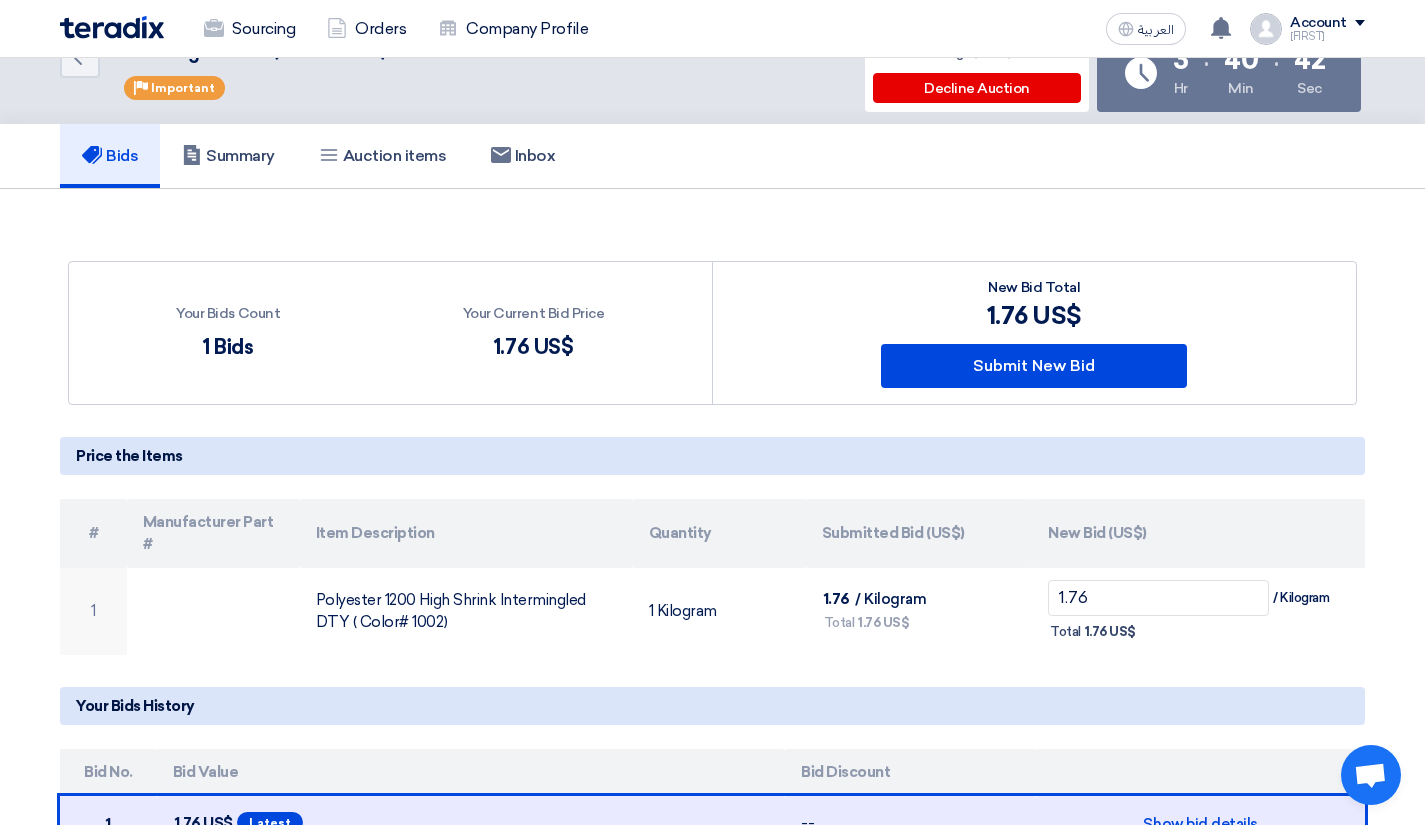 scroll, scrollTop: 0, scrollLeft: 0, axis: both 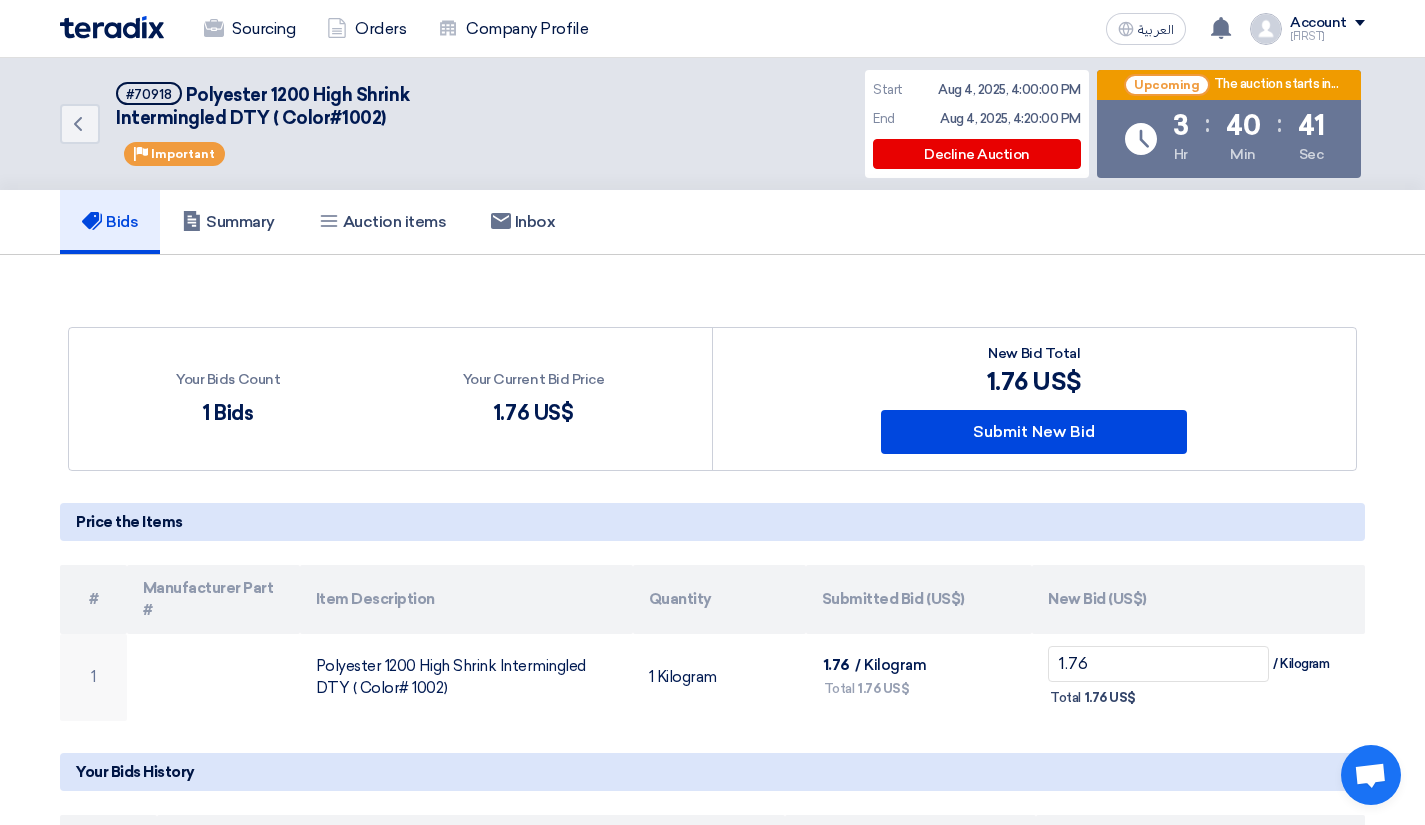 click on "Sourcing" 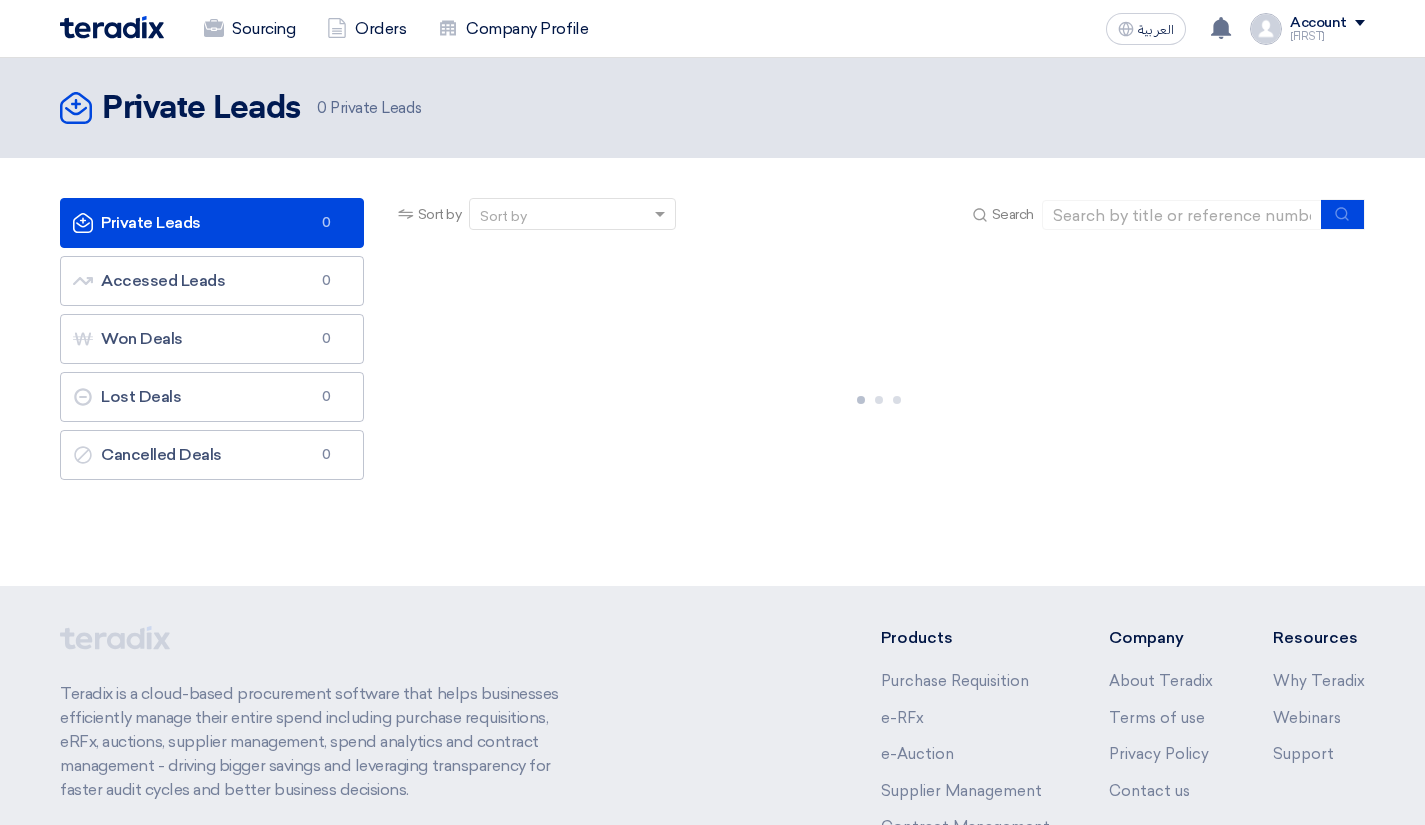 scroll, scrollTop: 0, scrollLeft: 0, axis: both 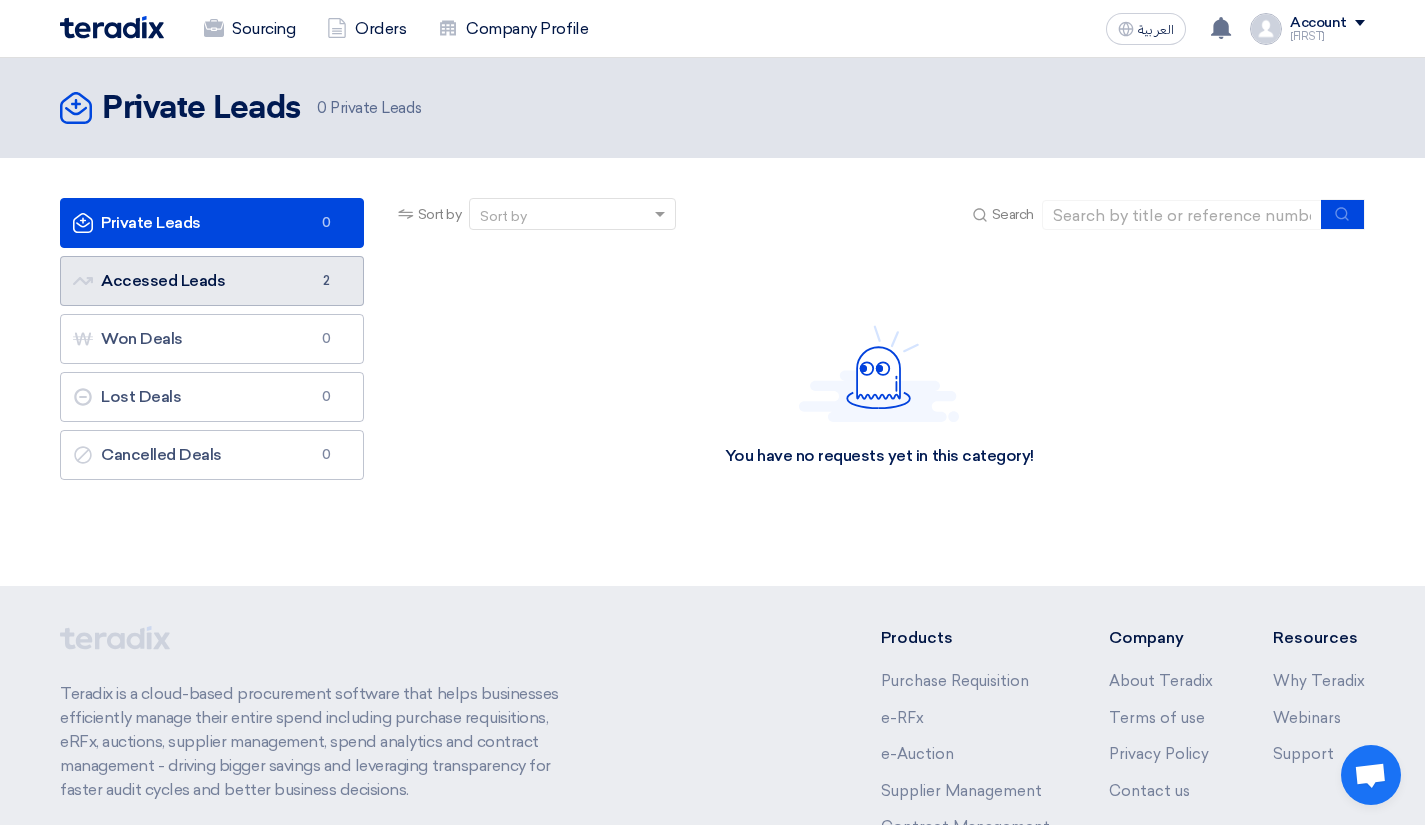 click on "Accessed Leads
Accessed Leads
2" 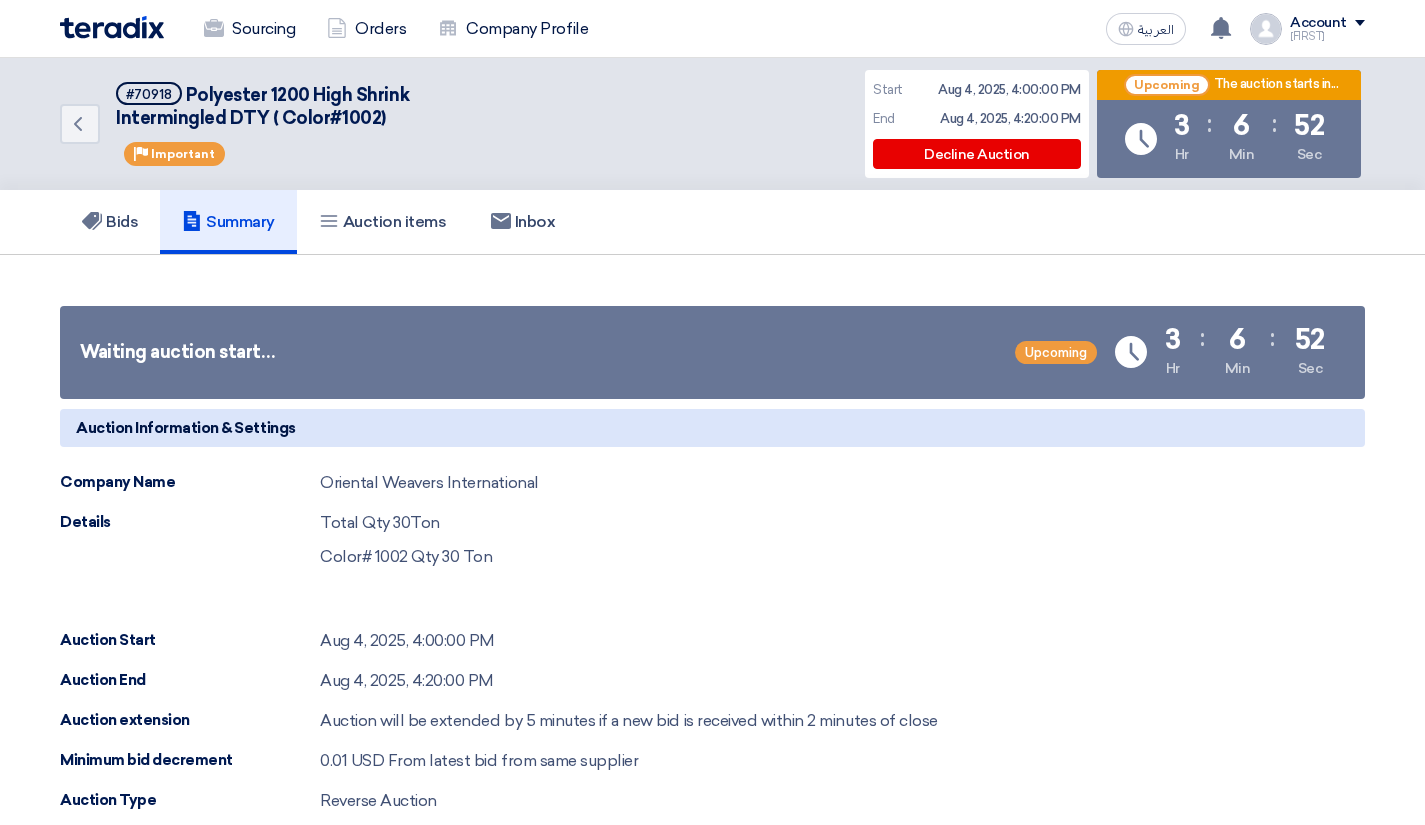 scroll, scrollTop: 0, scrollLeft: 0, axis: both 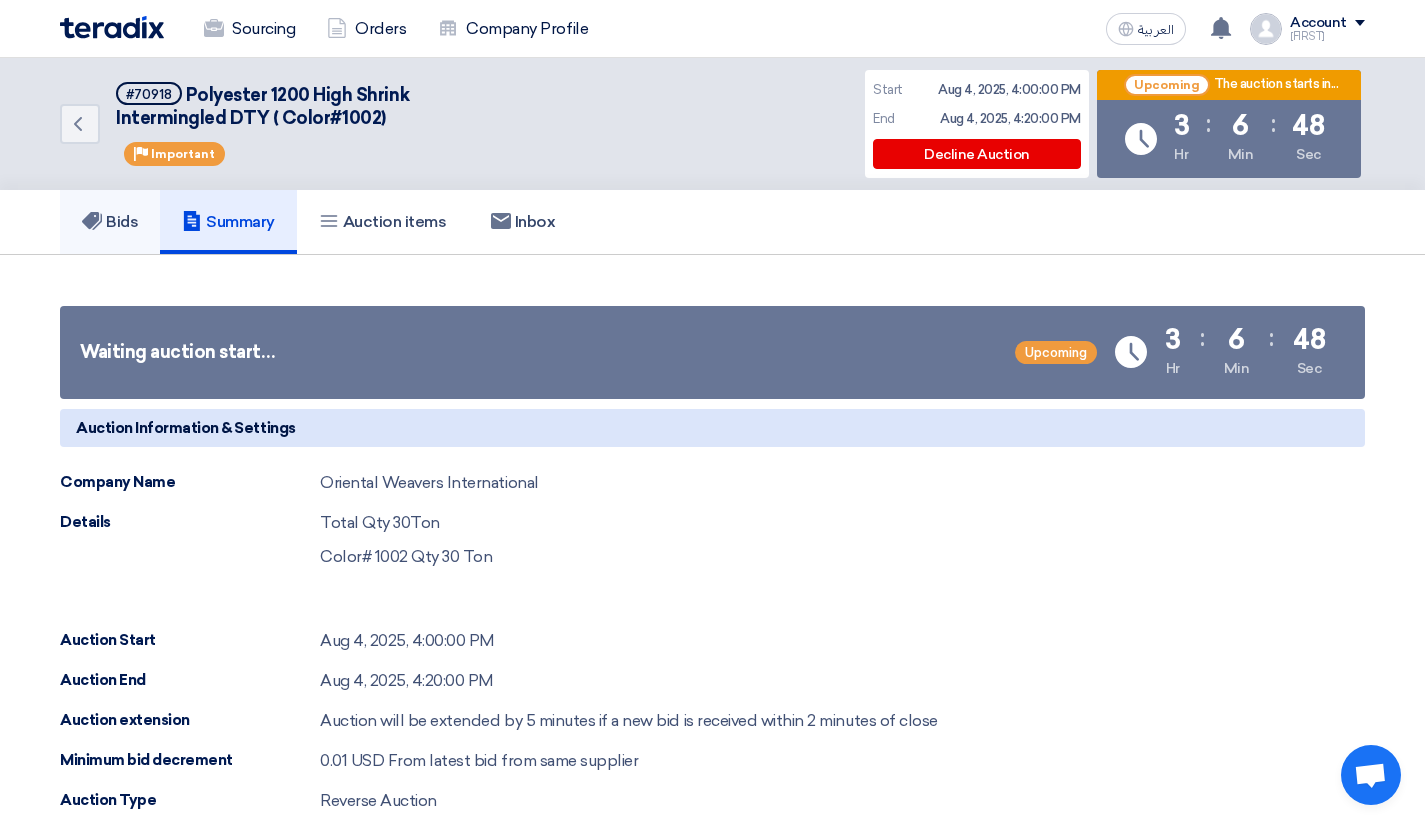 click on "Bids" 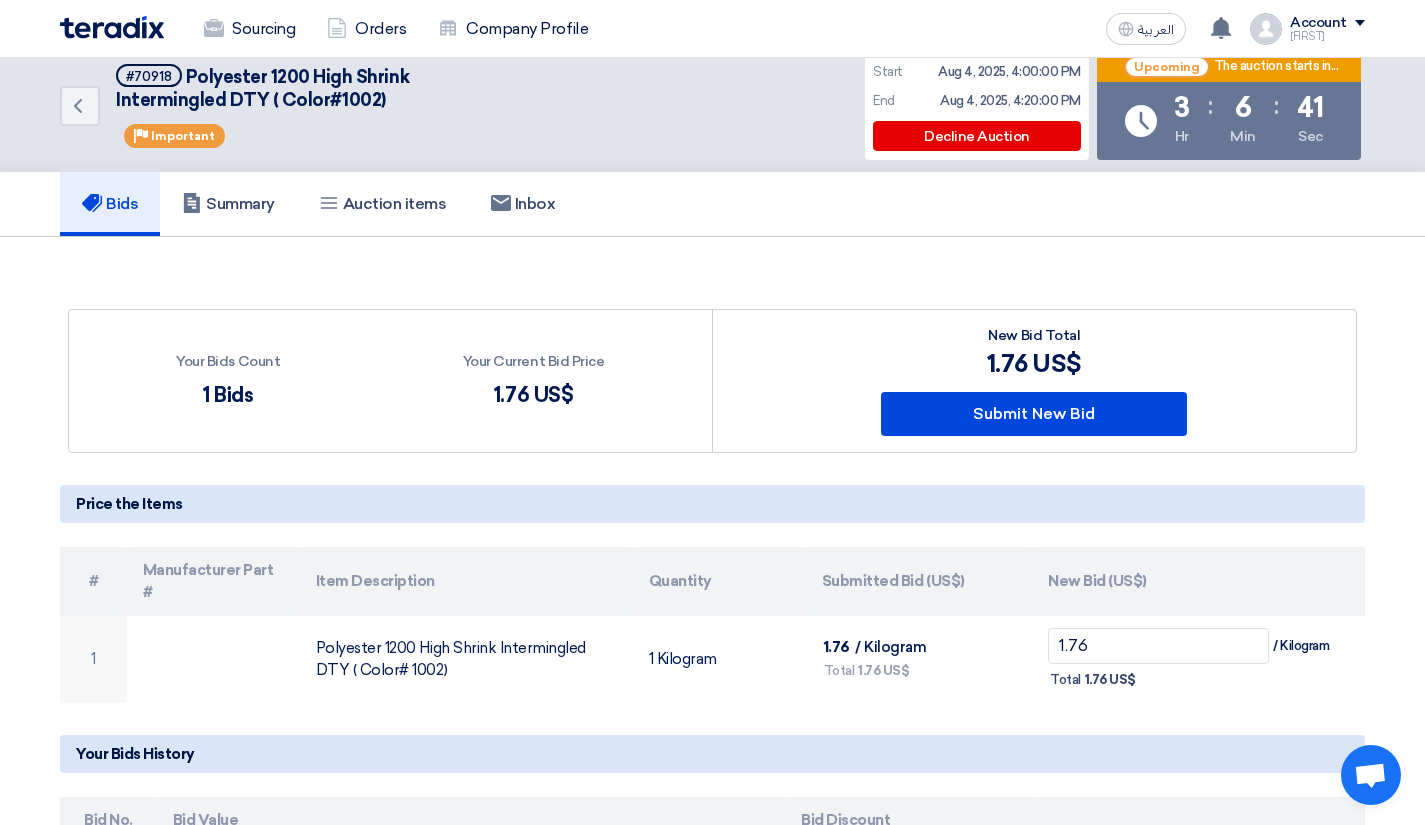 scroll, scrollTop: 0, scrollLeft: 0, axis: both 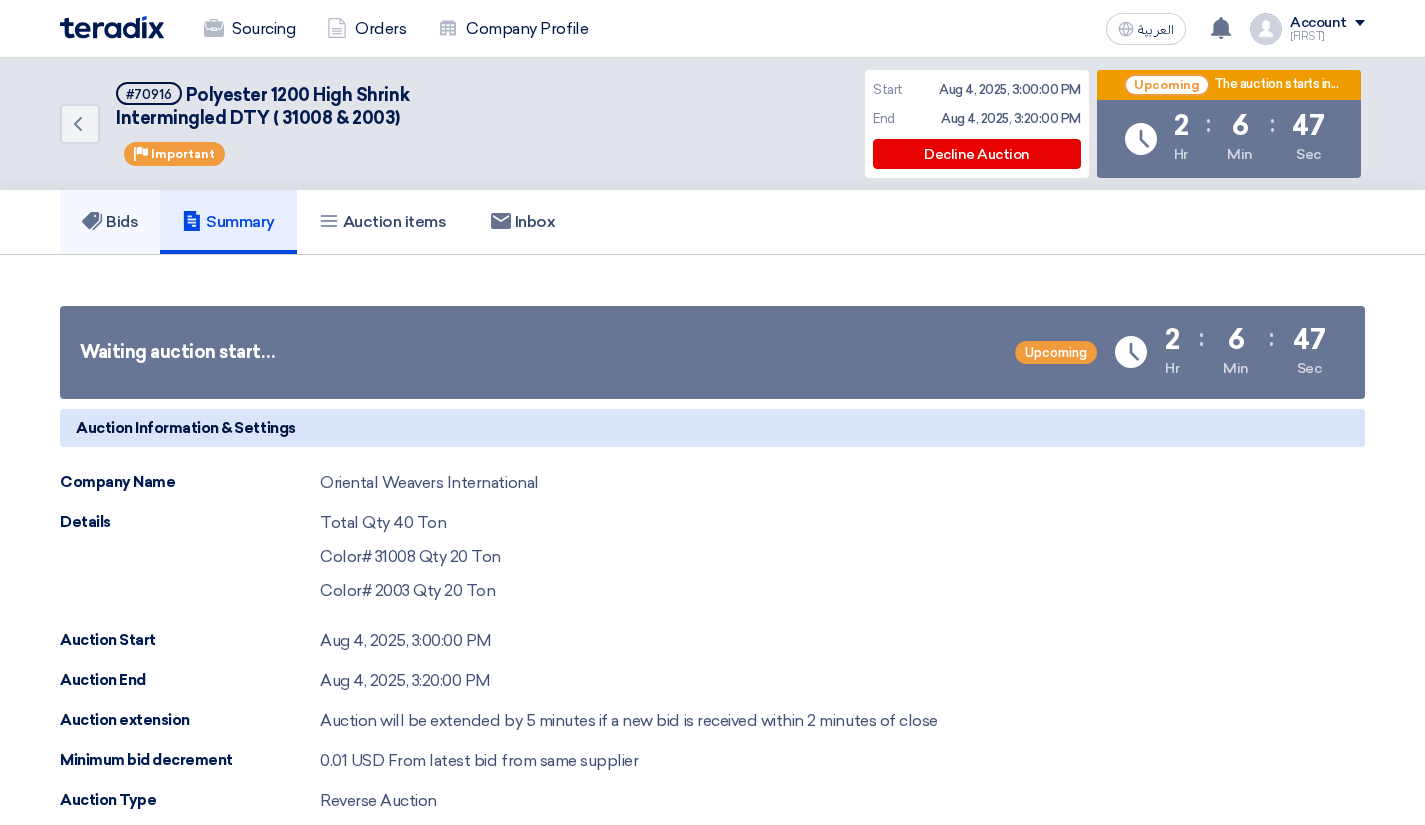 click on "Bids" 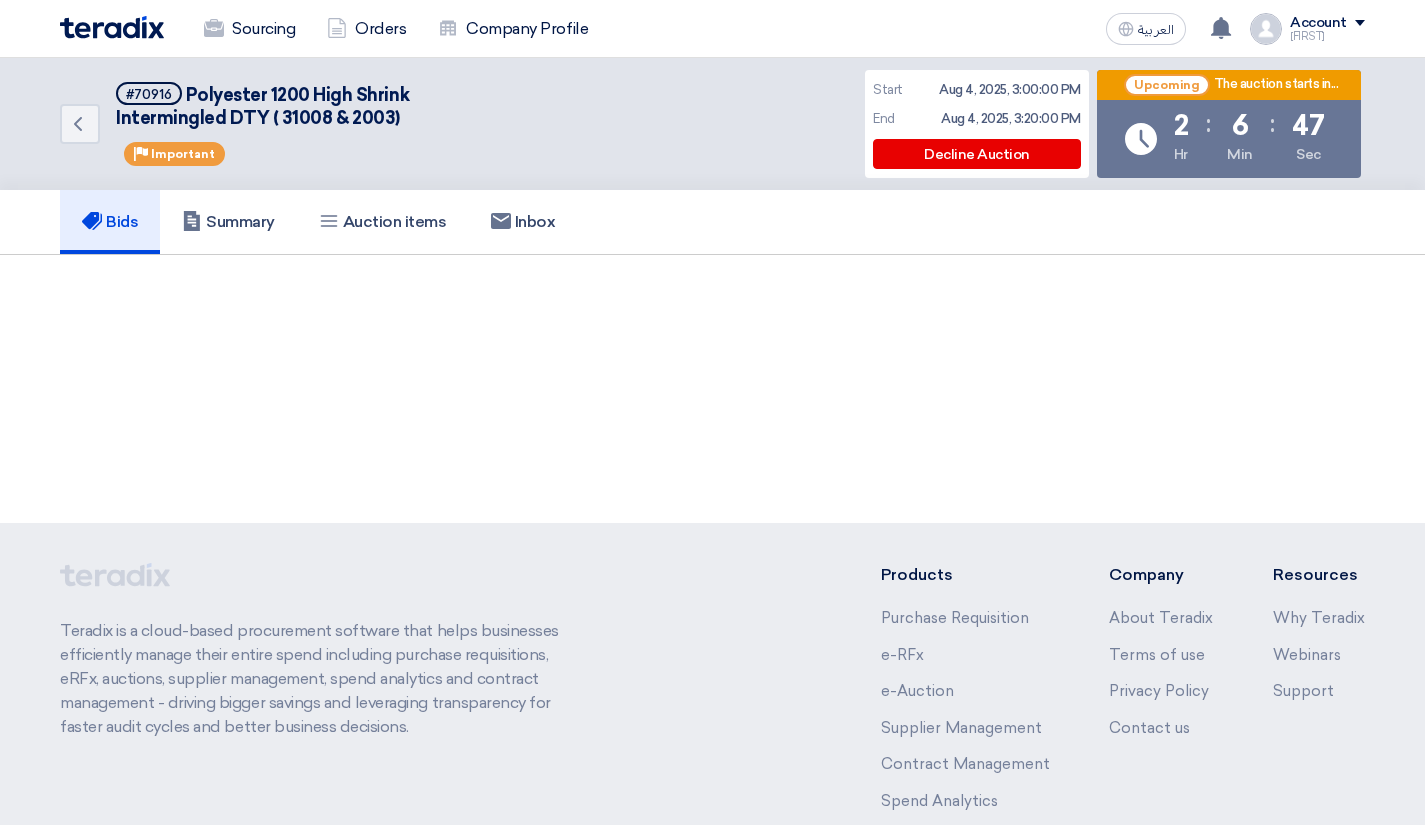 scroll, scrollTop: 0, scrollLeft: 0, axis: both 